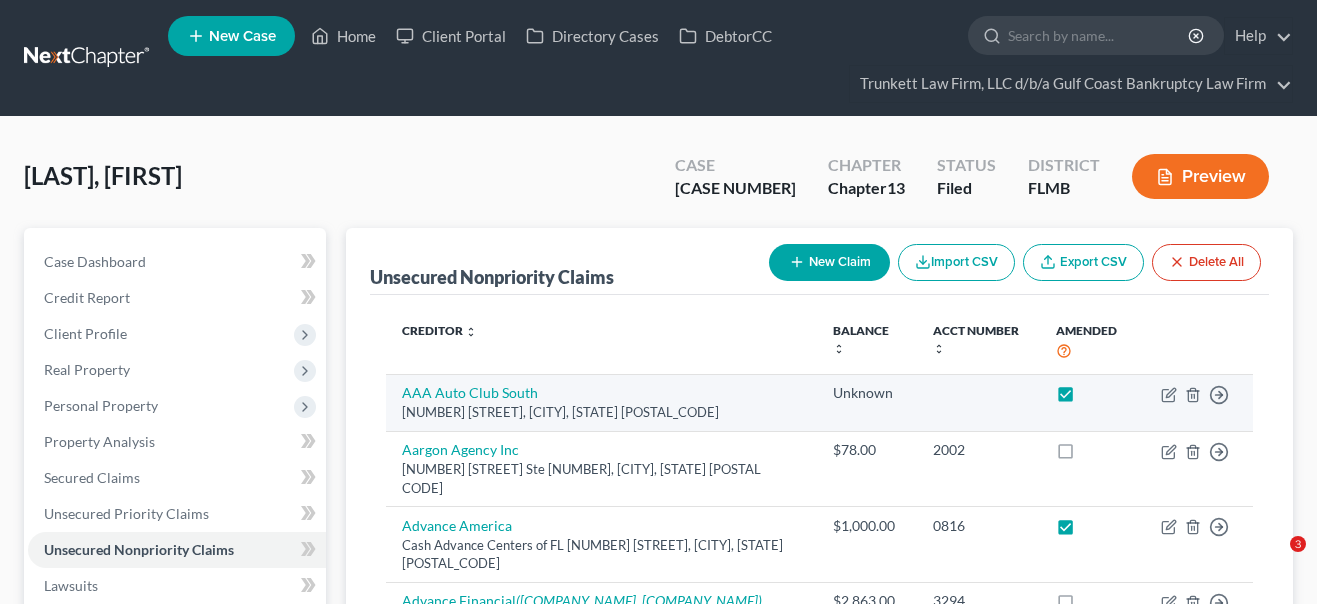 scroll, scrollTop: 272, scrollLeft: 0, axis: vertical 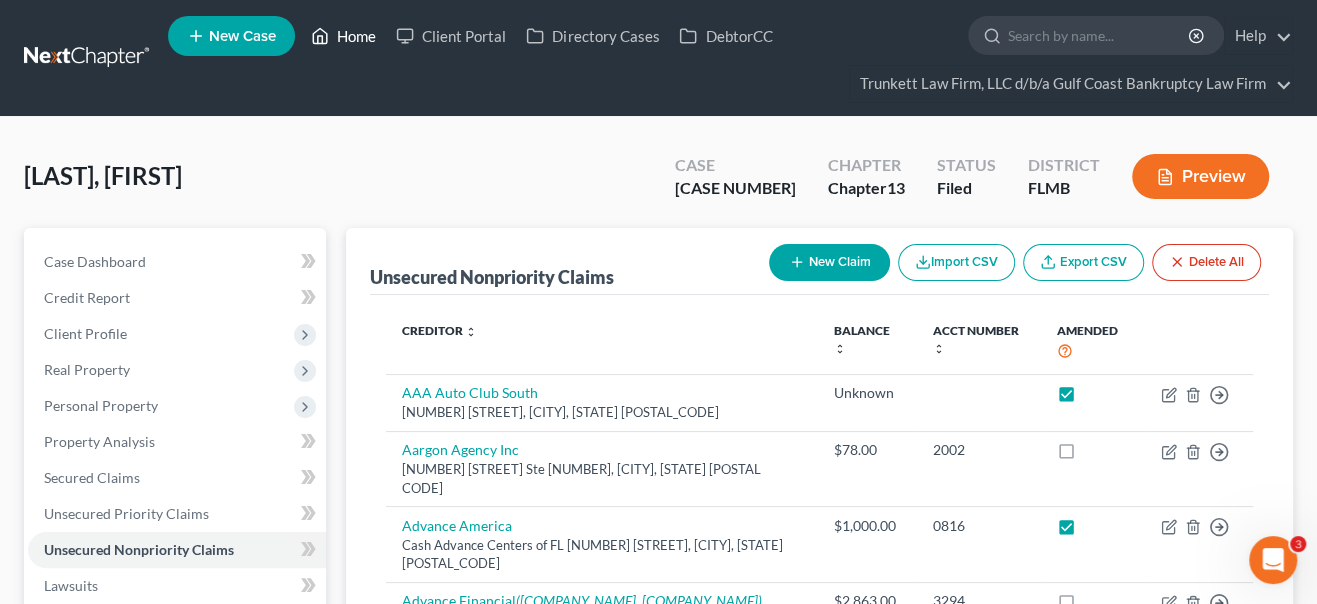 click on "Home" at bounding box center [343, 36] 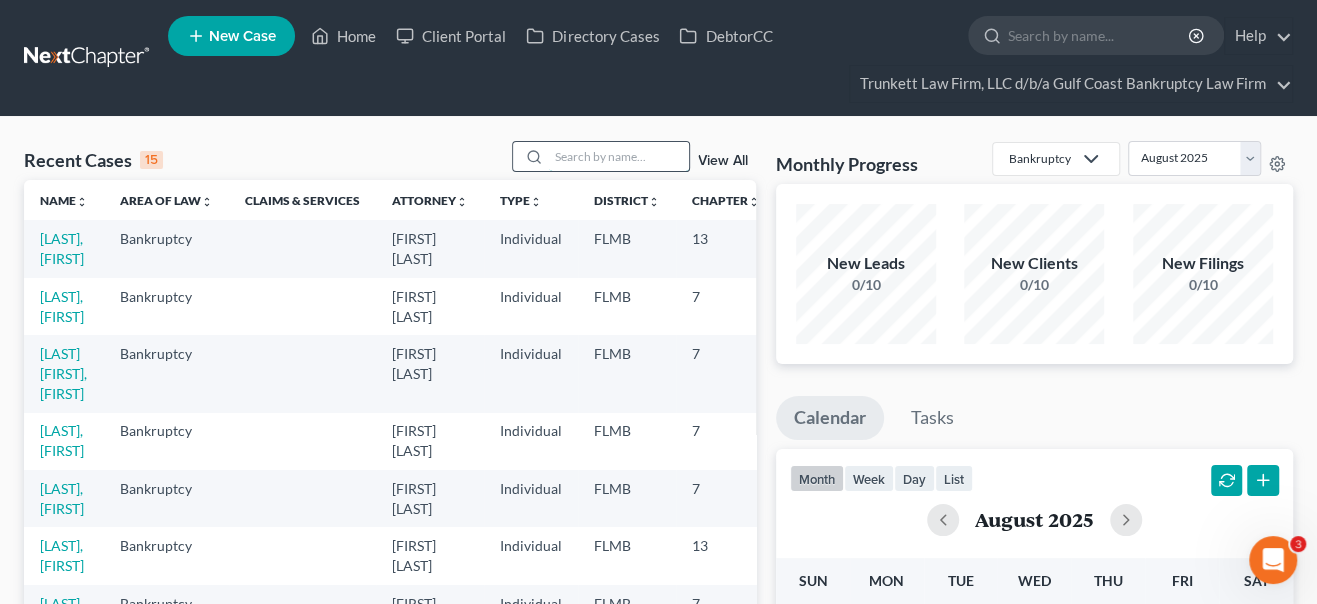 click at bounding box center (619, 156) 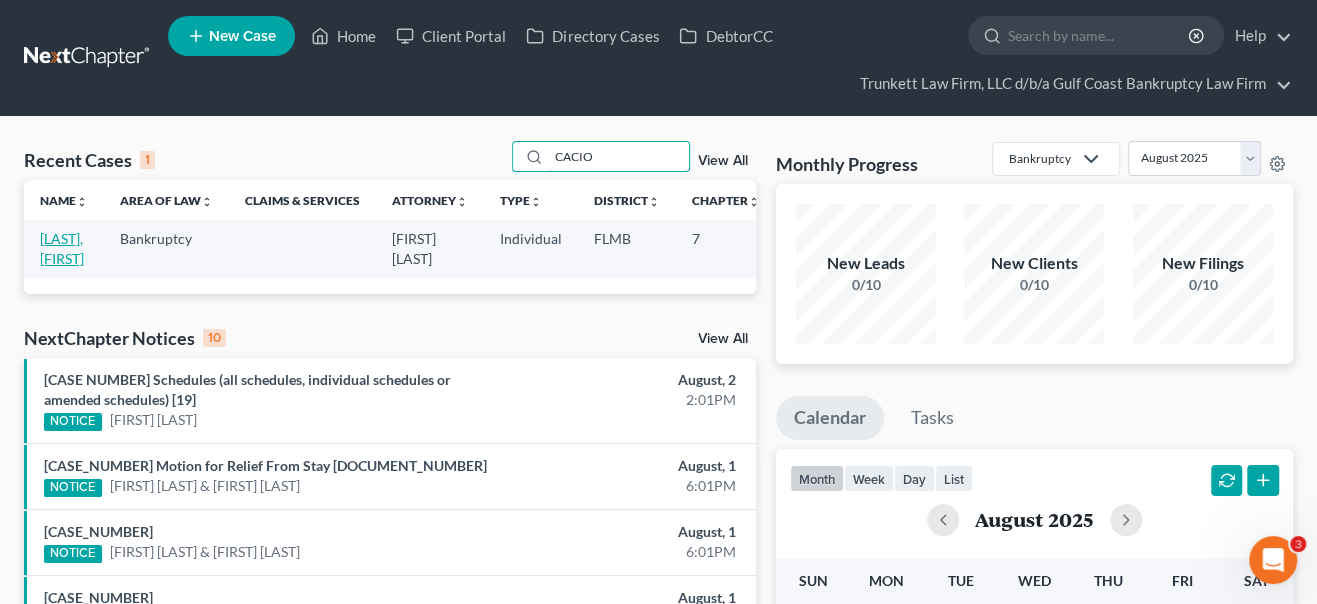 type on "CACIO" 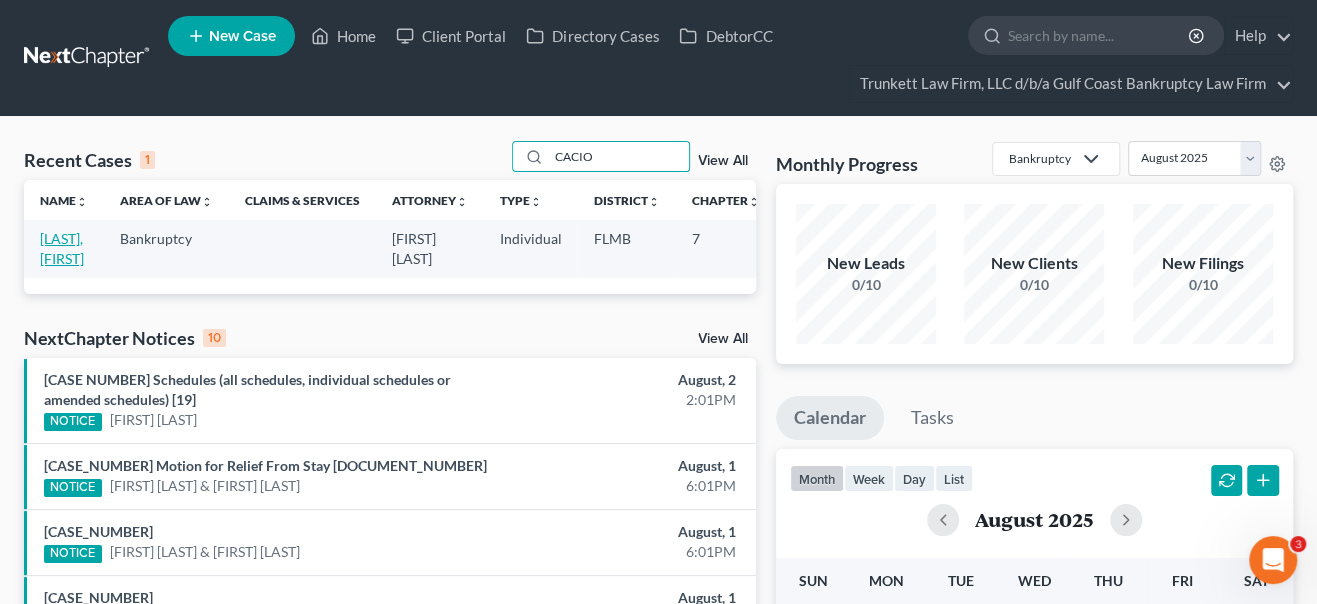 click on "[LAST], [FIRST]" at bounding box center (62, 248) 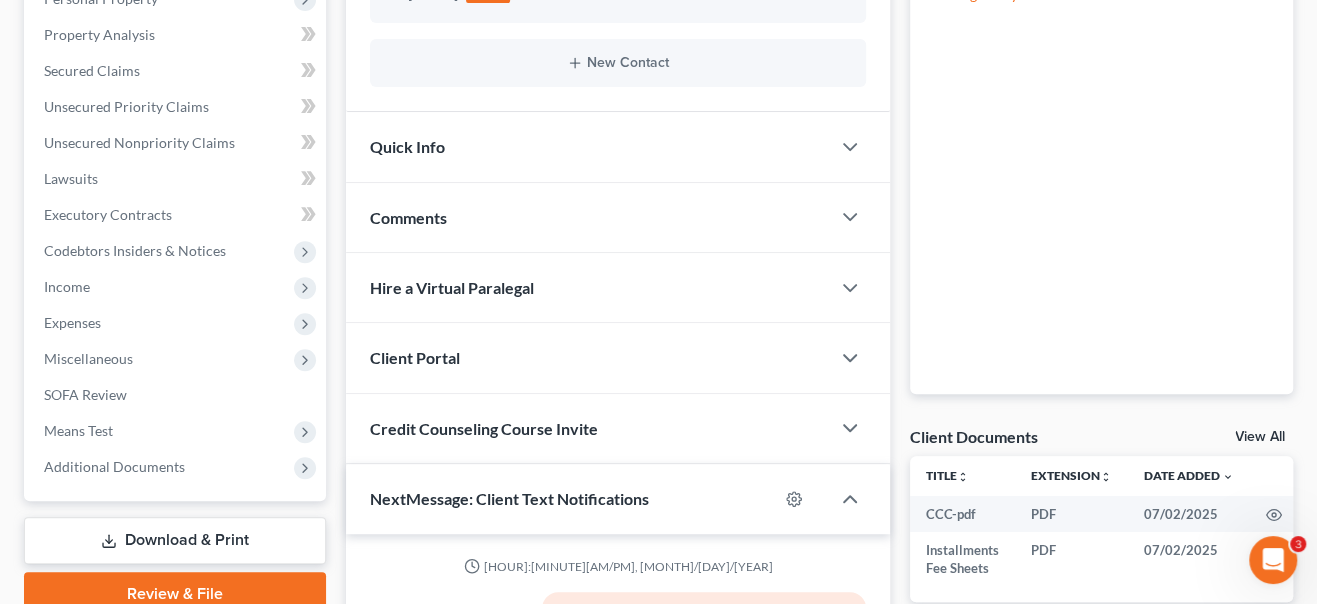 scroll, scrollTop: 579, scrollLeft: 0, axis: vertical 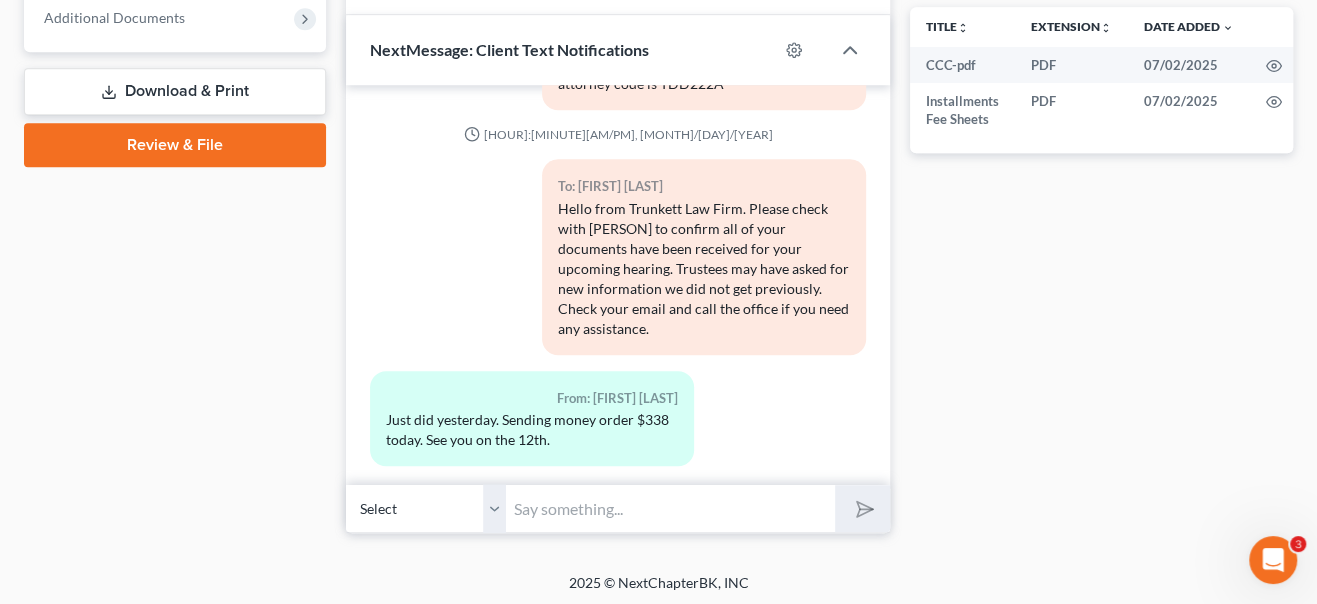 click at bounding box center (670, 508) 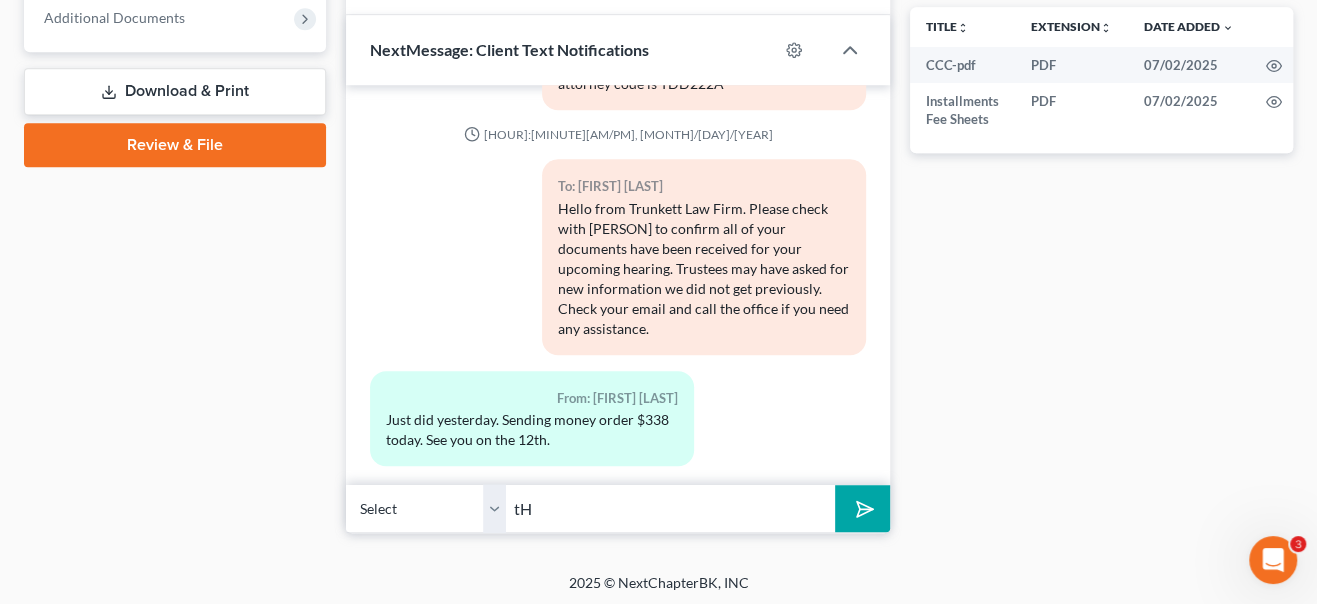 type on "t" 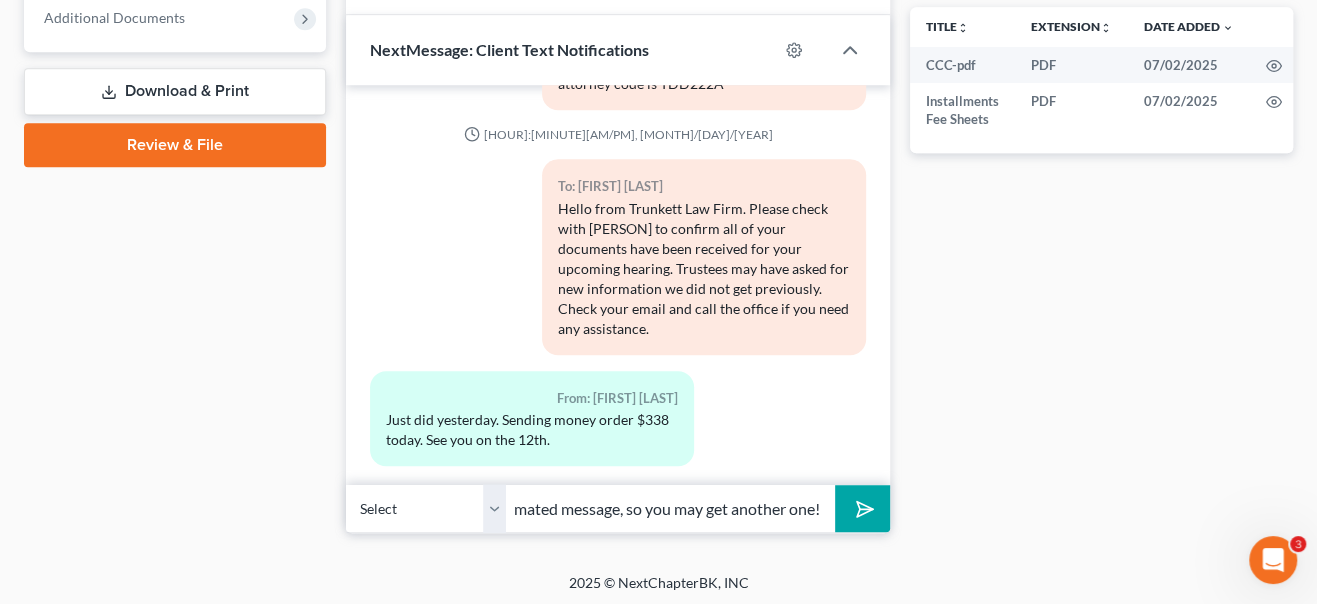 scroll, scrollTop: 0, scrollLeft: 165, axis: horizontal 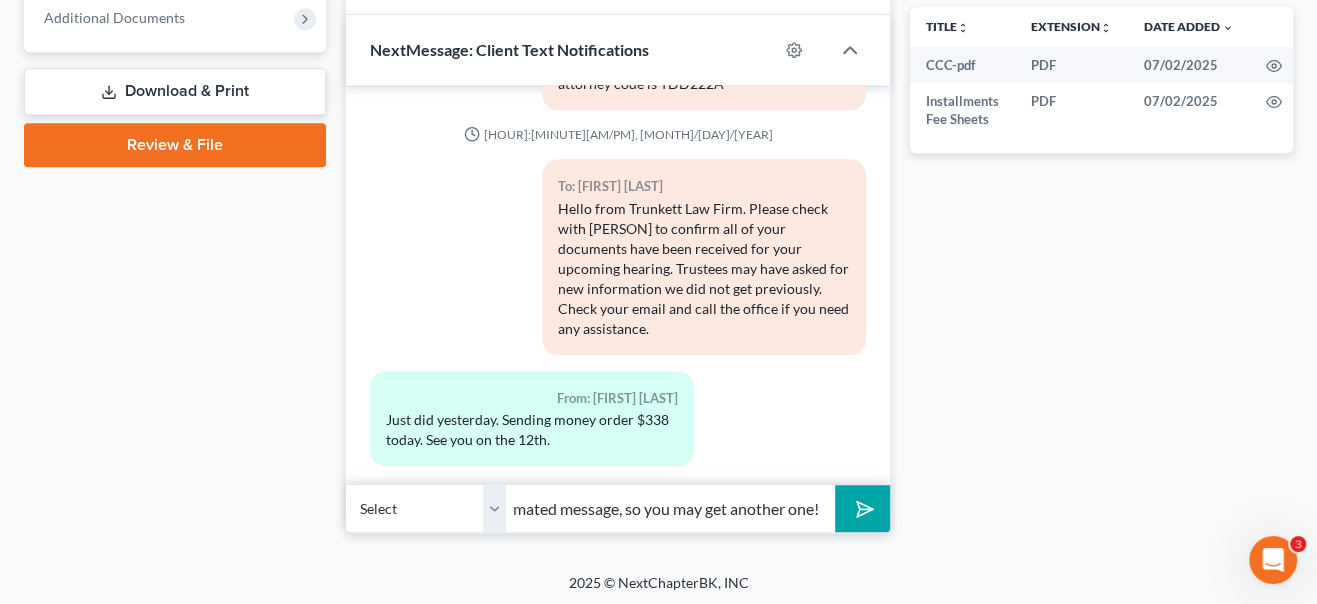 type on "Thank you - it's an automated message, so you may get another one!" 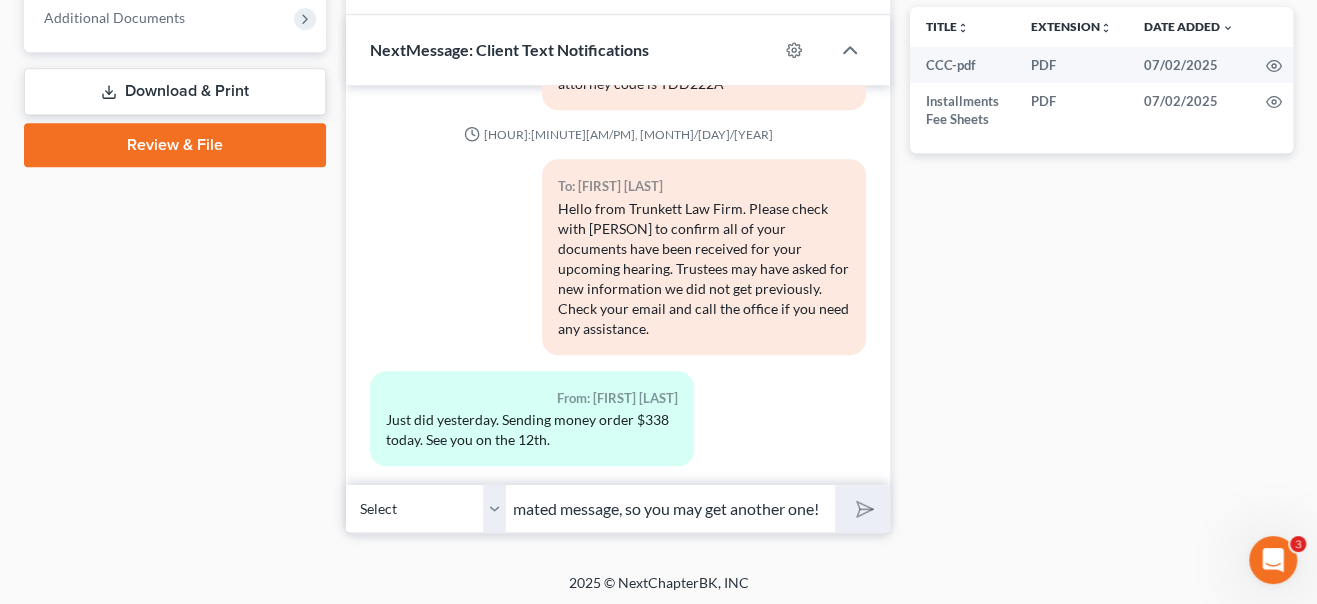 type 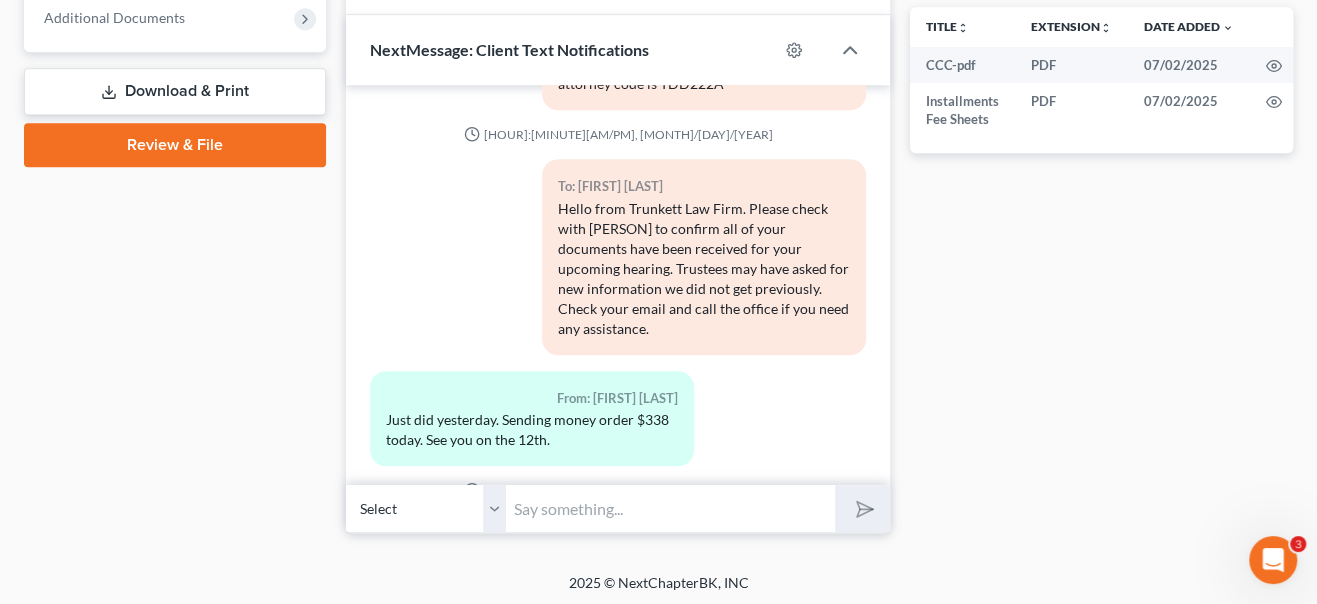 scroll, scrollTop: 0, scrollLeft: 0, axis: both 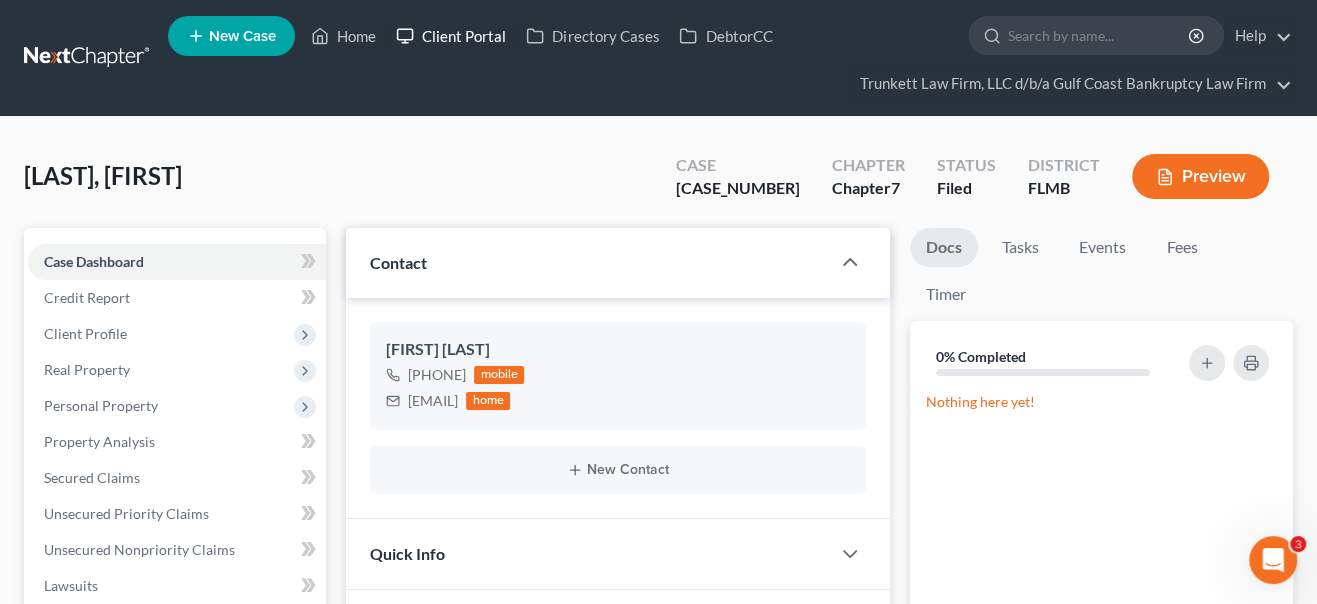 click on "Client Portal" at bounding box center [451, 36] 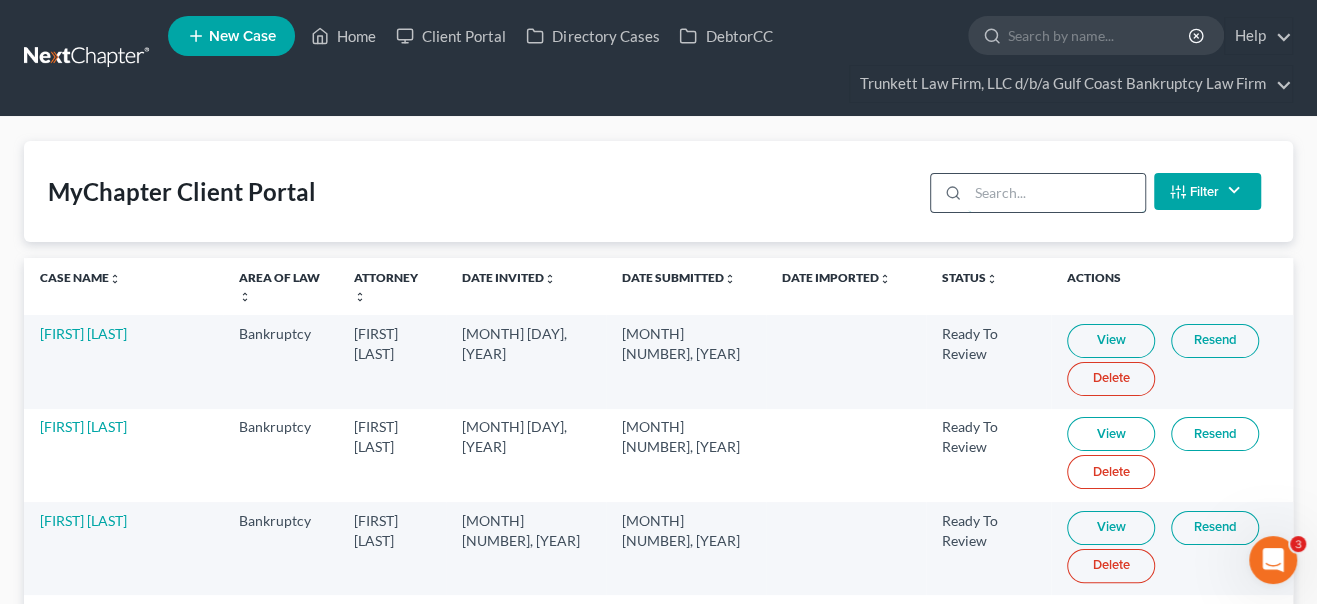 click at bounding box center [1056, 193] 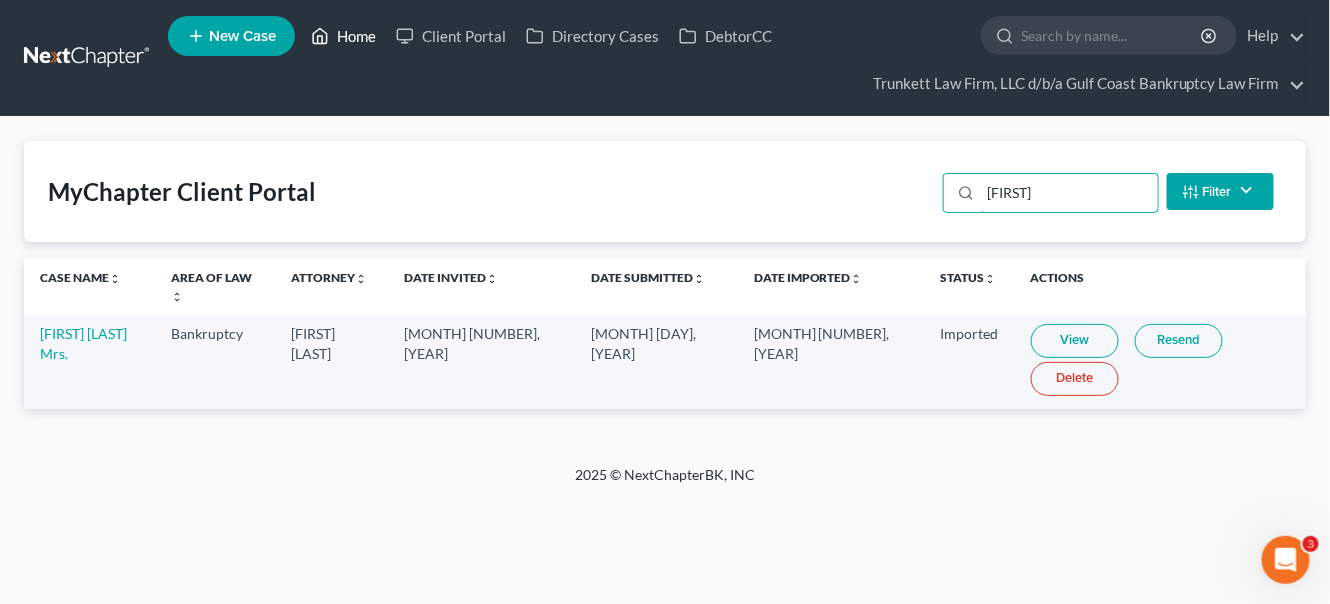type on "[FIRST]" 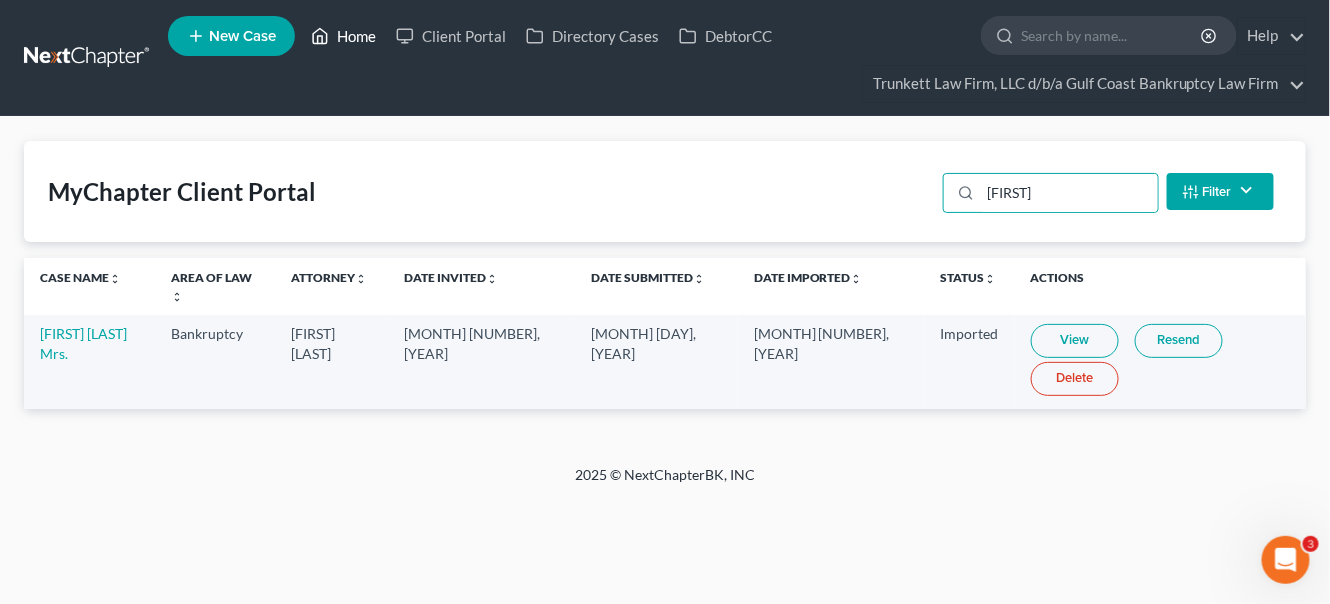 click on "Home" at bounding box center (343, 36) 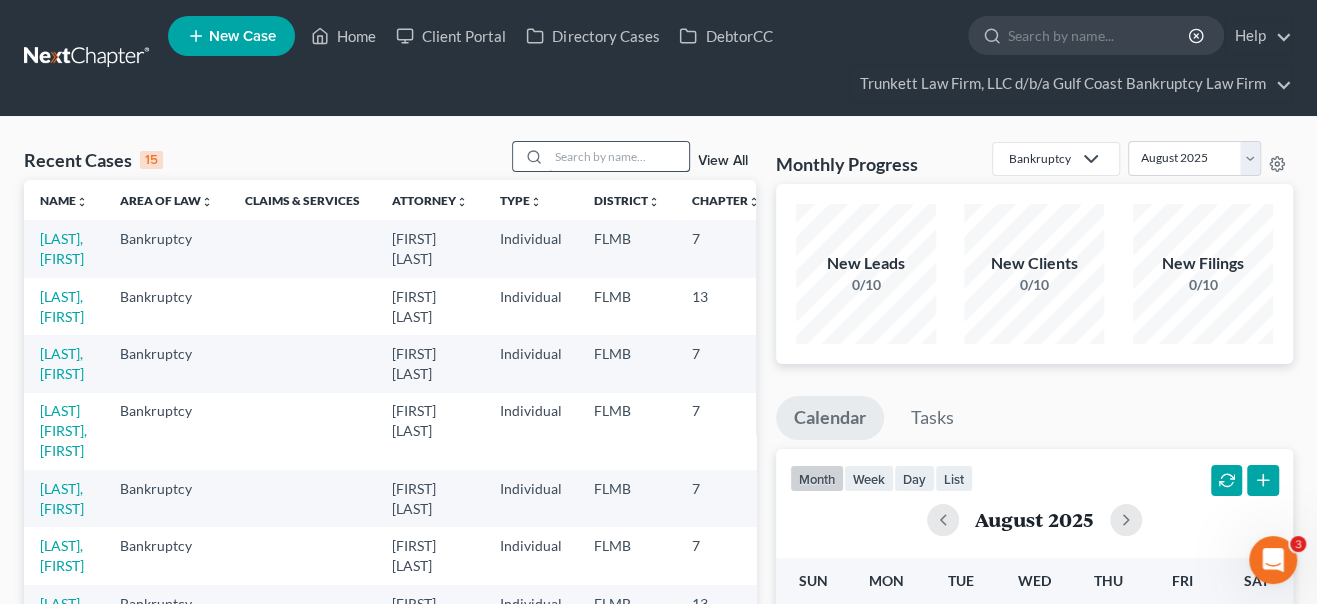 click at bounding box center (619, 156) 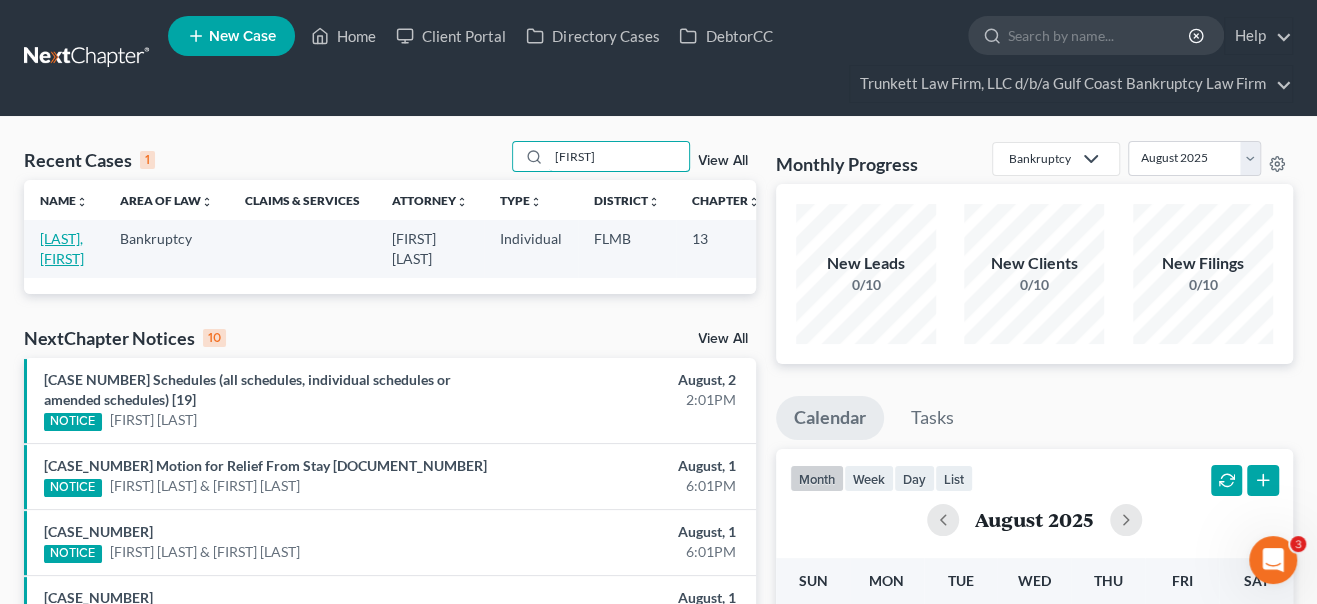 type on "[FIRST]" 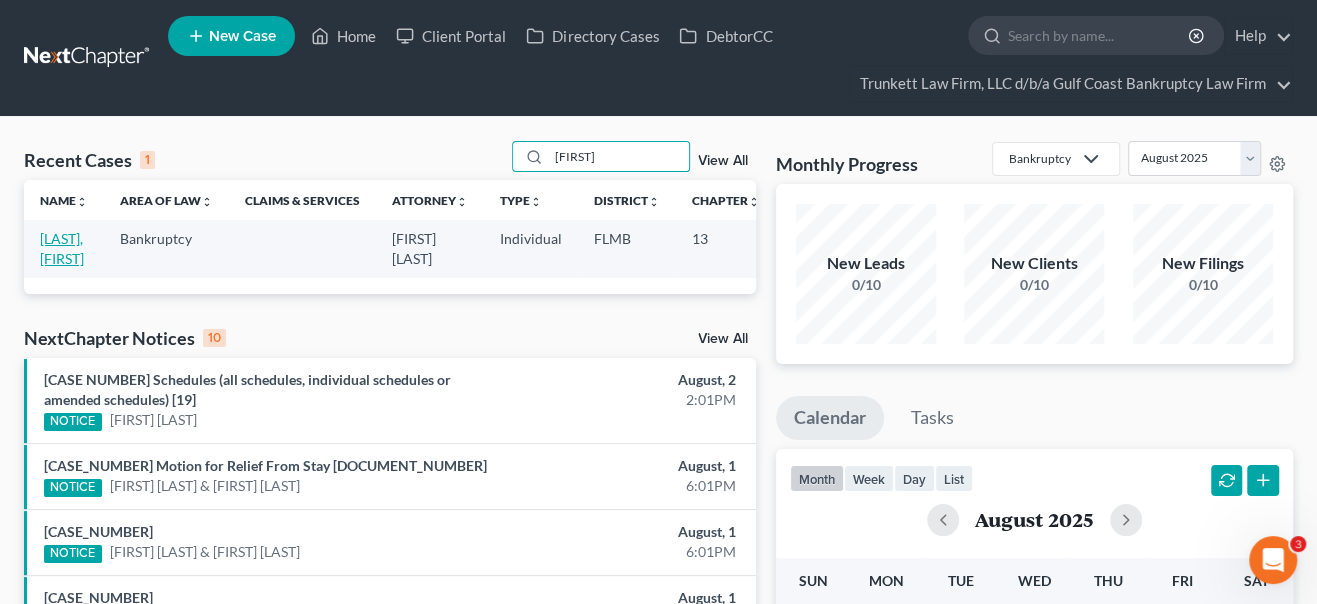 click on "[LAST], [FIRST]" at bounding box center (62, 248) 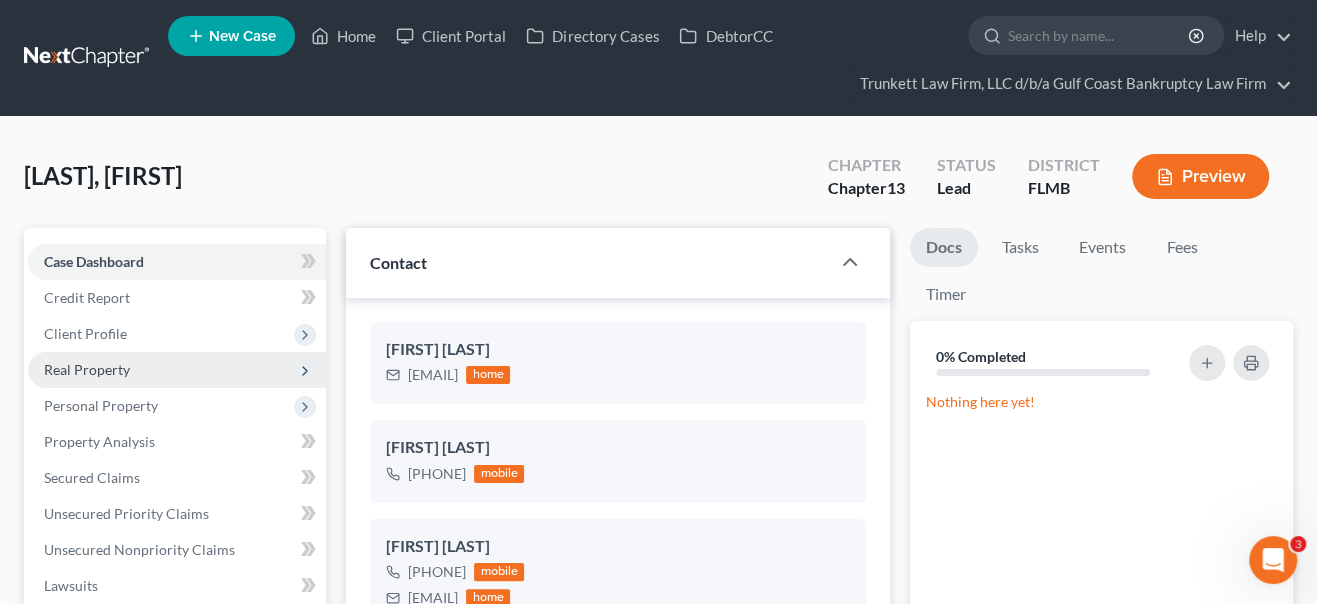scroll, scrollTop: 90, scrollLeft: 0, axis: vertical 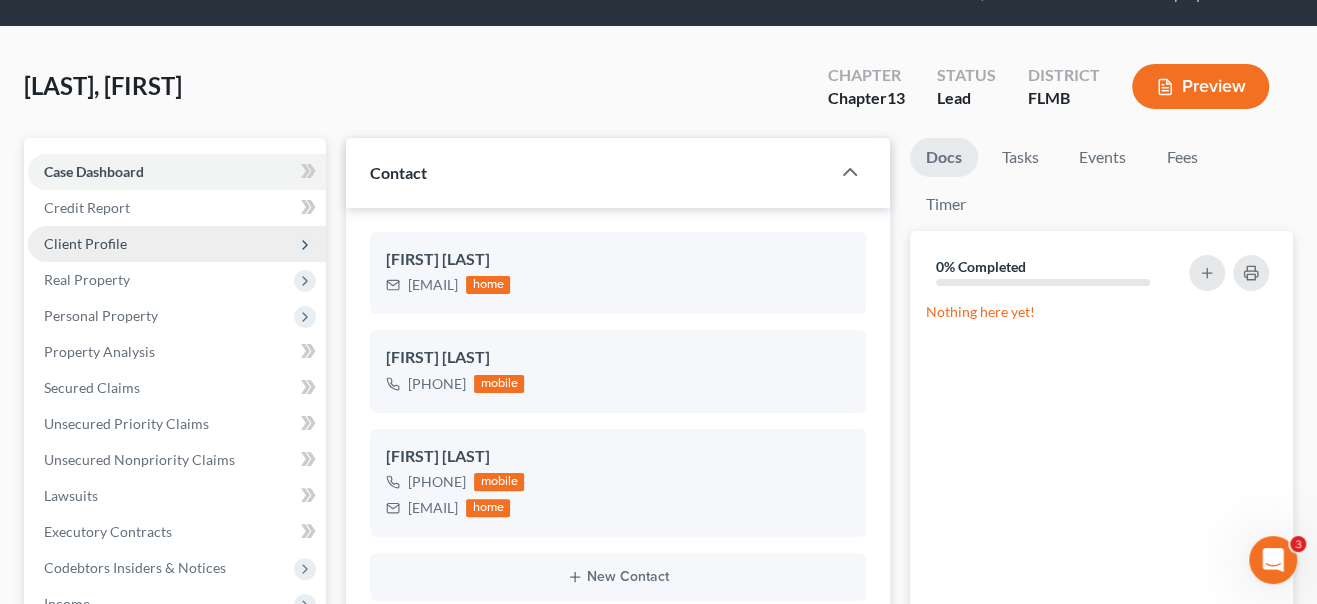 click on "Client Profile" at bounding box center [177, 244] 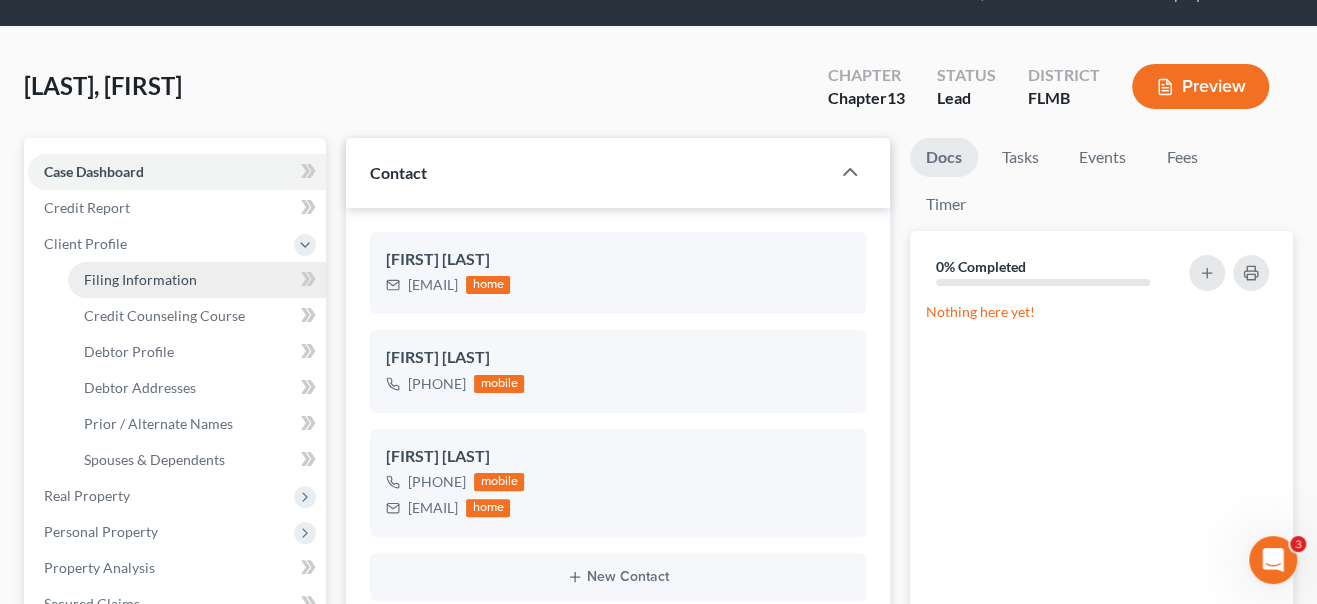 click on "Filing Information" at bounding box center (140, 279) 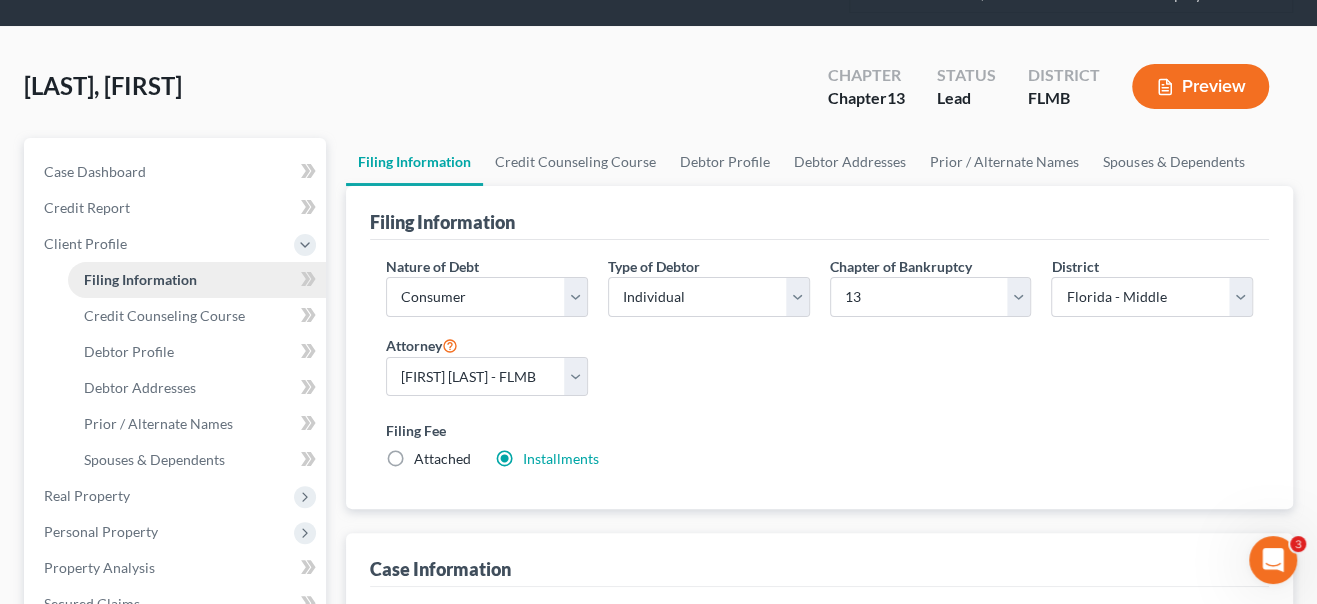 scroll, scrollTop: 0, scrollLeft: 0, axis: both 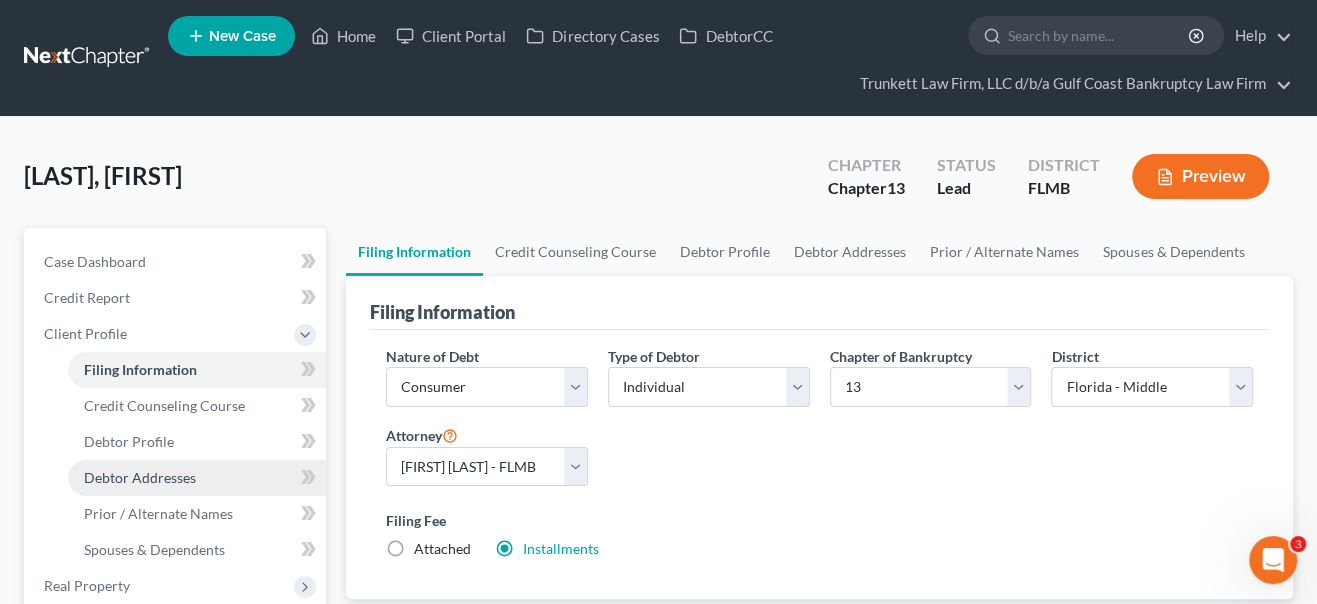 click on "Debtor Addresses" at bounding box center [140, 477] 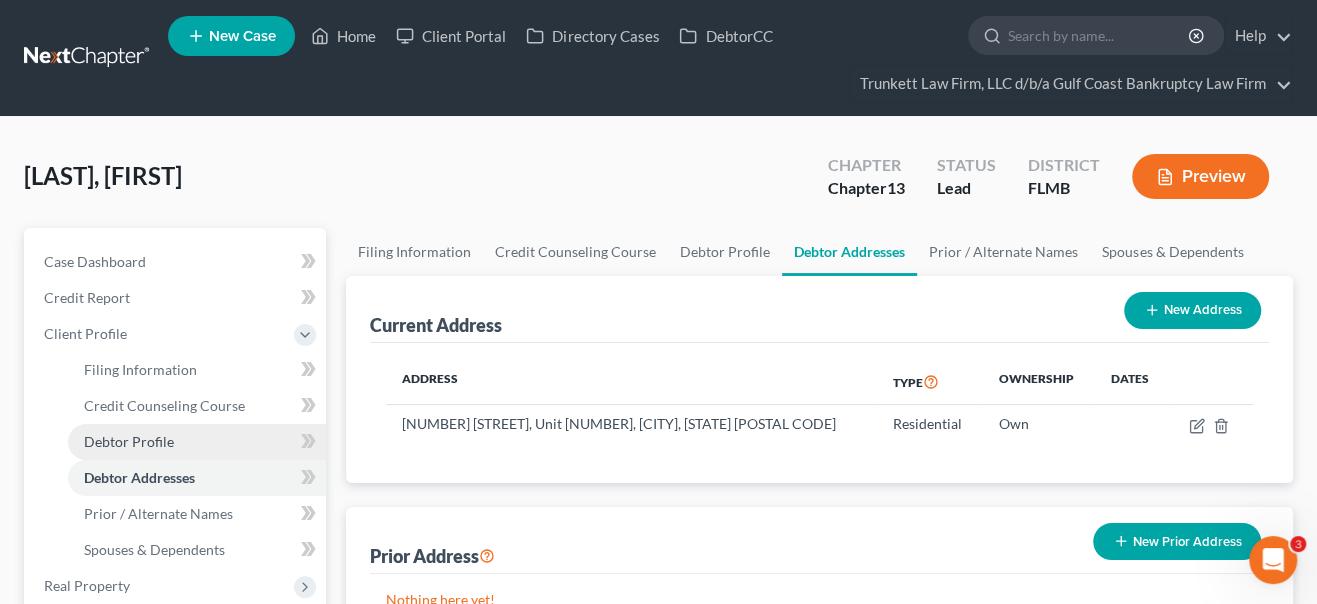 click on "Debtor Profile" at bounding box center (129, 441) 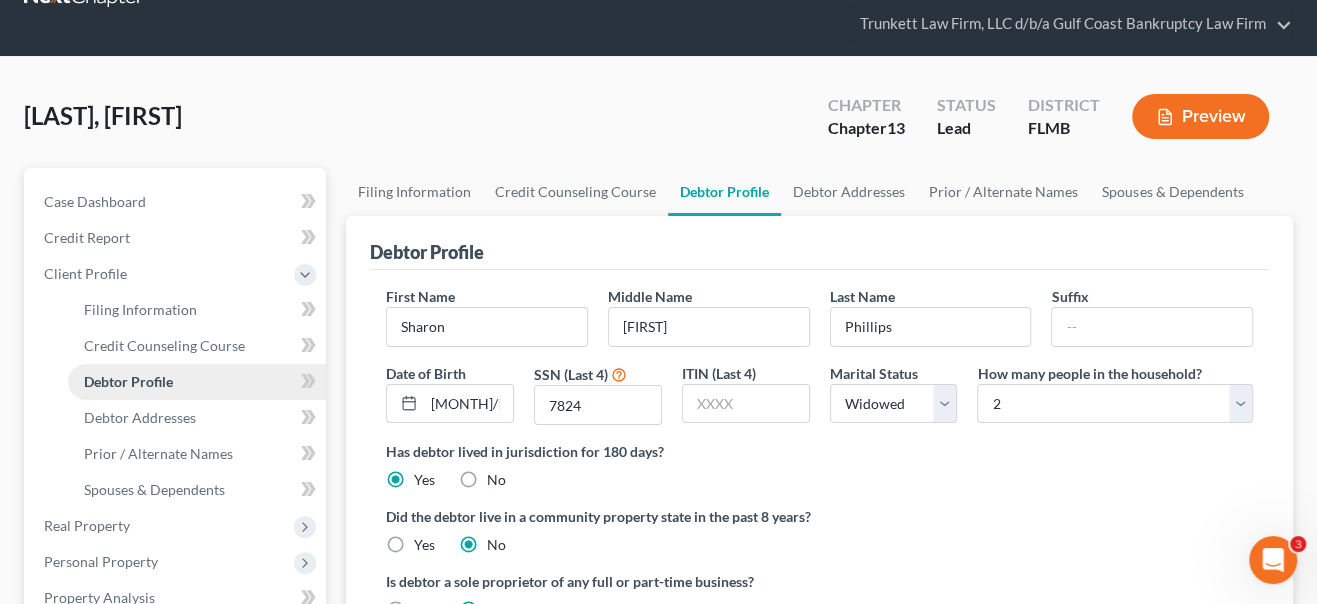 scroll, scrollTop: 90, scrollLeft: 0, axis: vertical 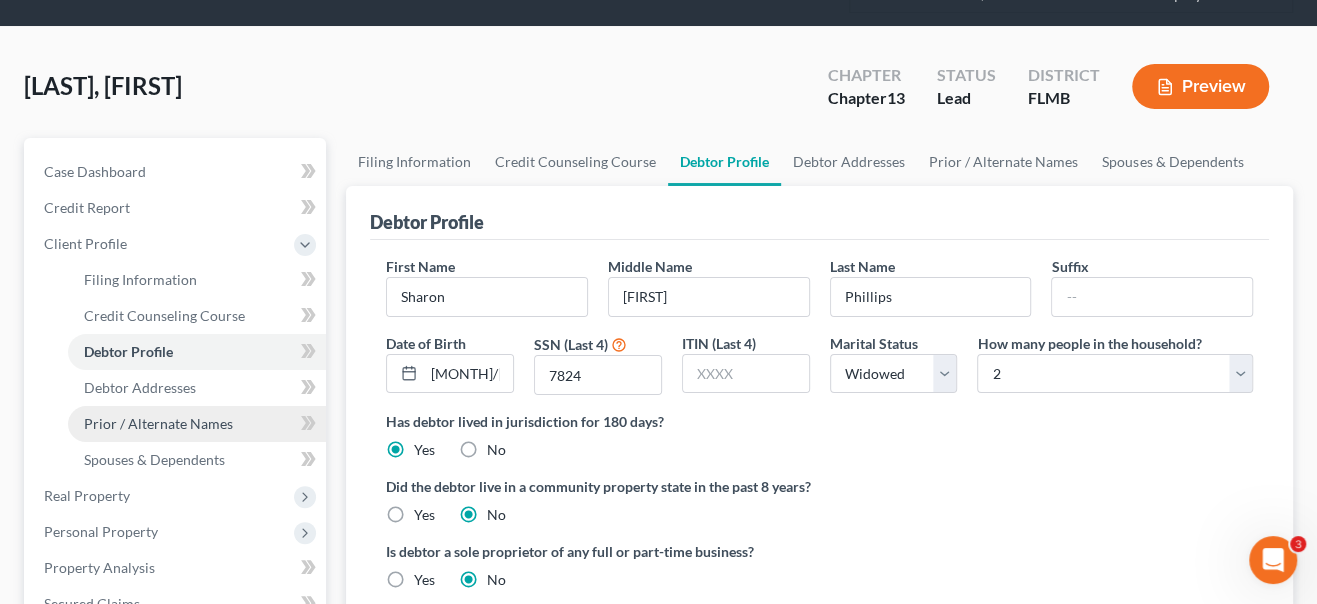 click on "Prior / Alternate Names" at bounding box center [158, 423] 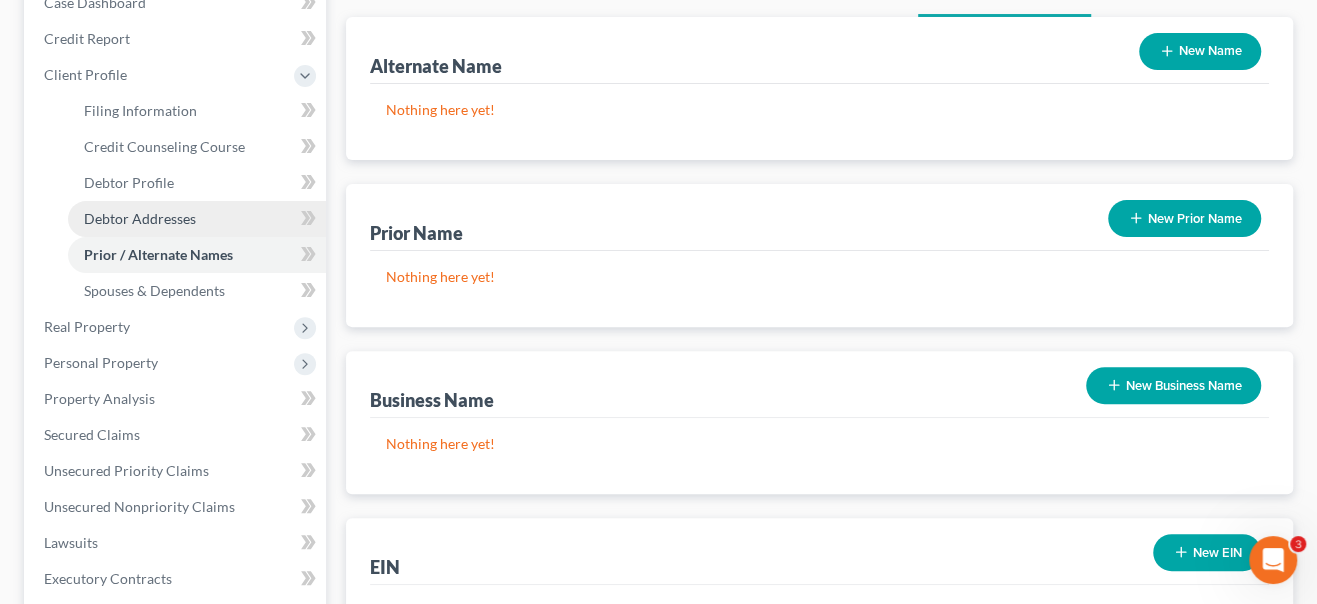 scroll, scrollTop: 272, scrollLeft: 0, axis: vertical 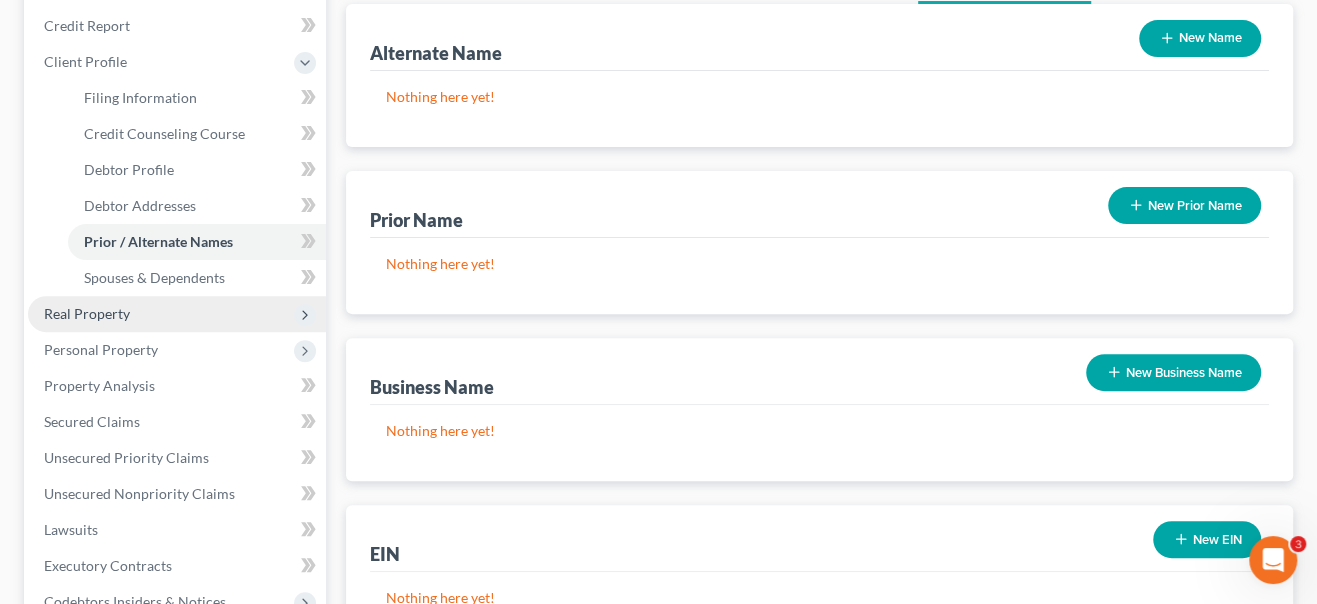 click on "Real Property" at bounding box center [87, 313] 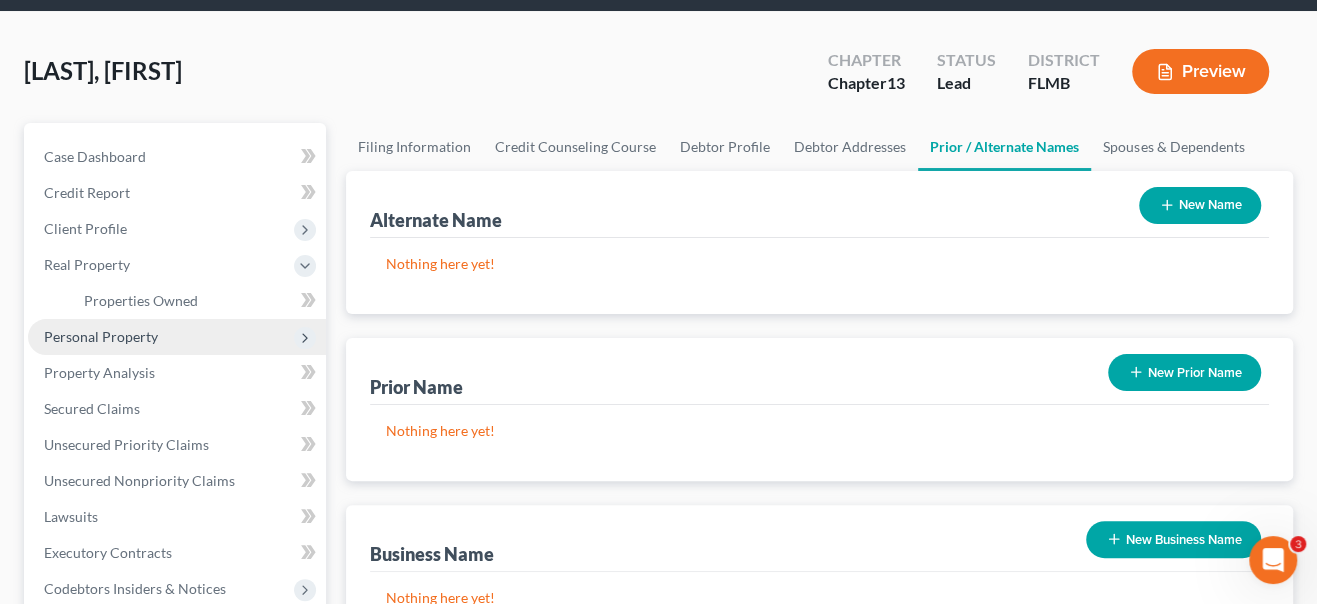 scroll, scrollTop: 90, scrollLeft: 0, axis: vertical 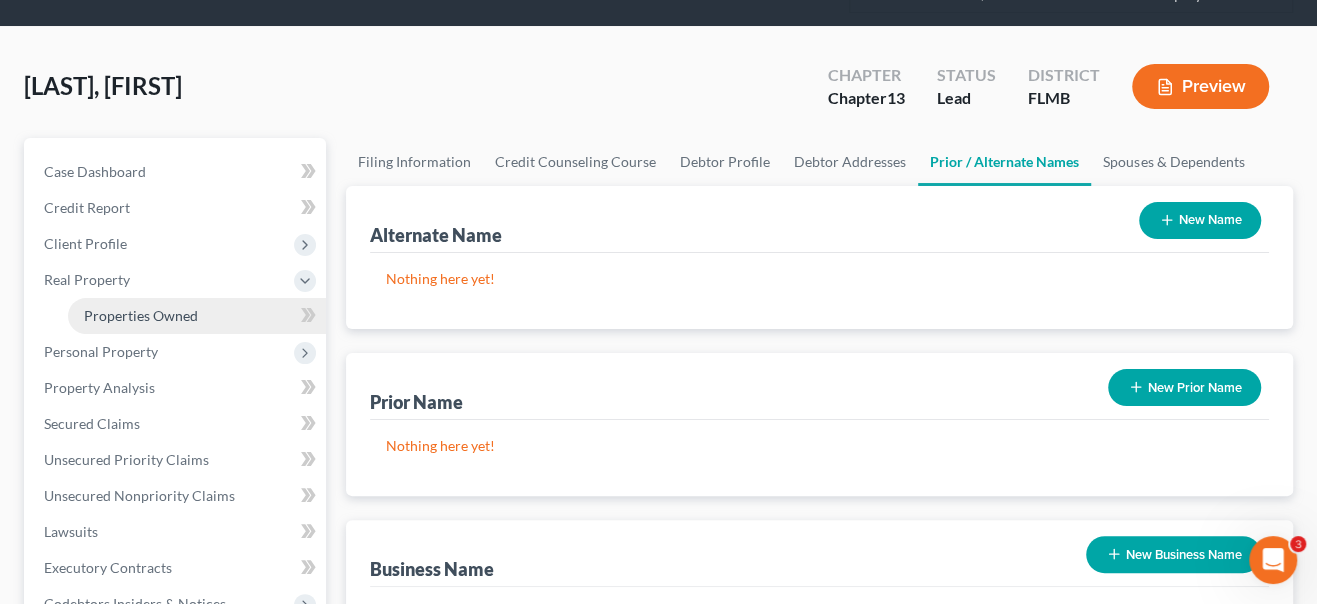click on "Properties Owned" at bounding box center (141, 315) 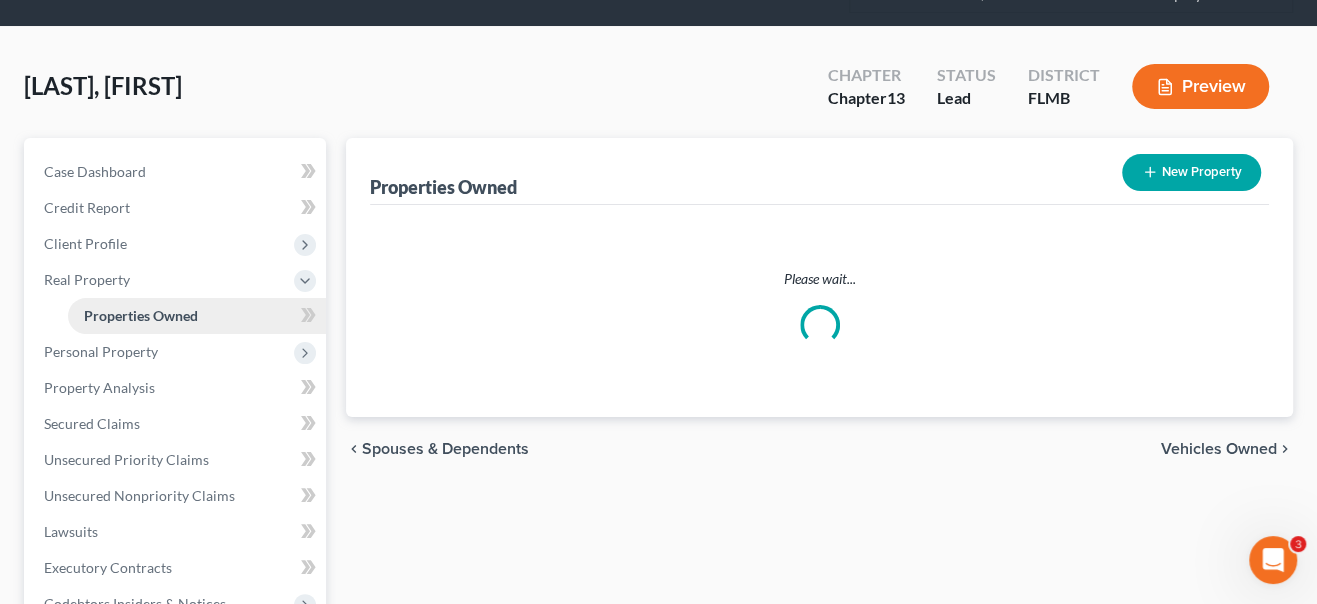 scroll, scrollTop: 0, scrollLeft: 0, axis: both 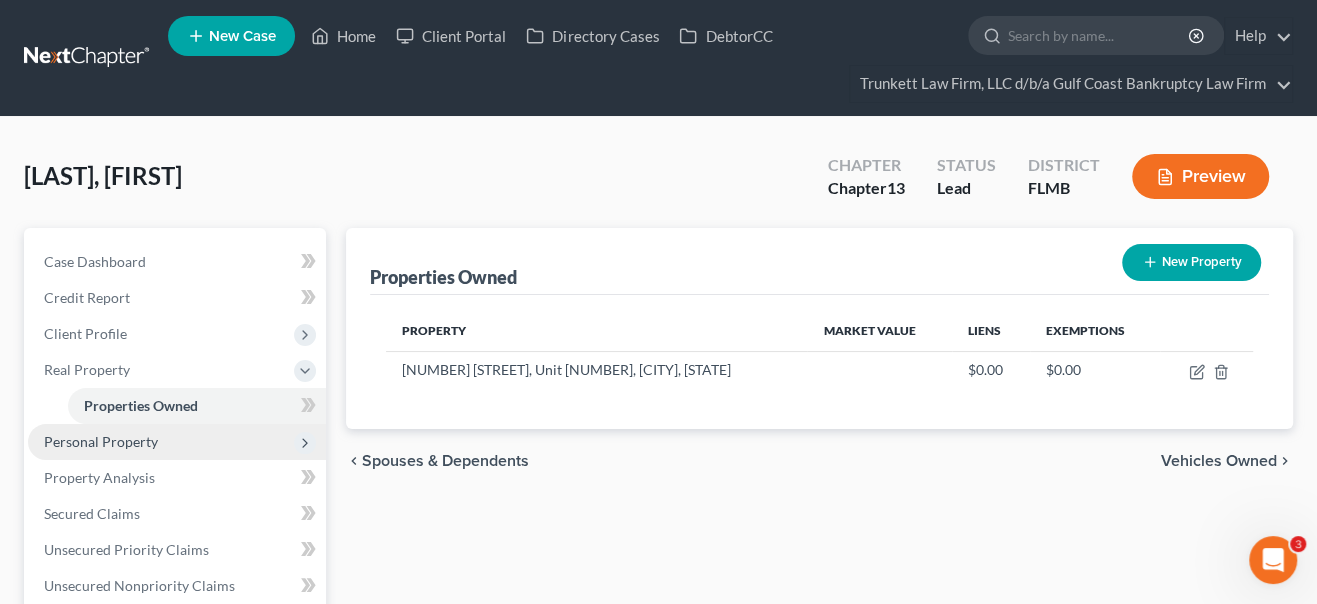 click on "Personal Property" at bounding box center (177, 442) 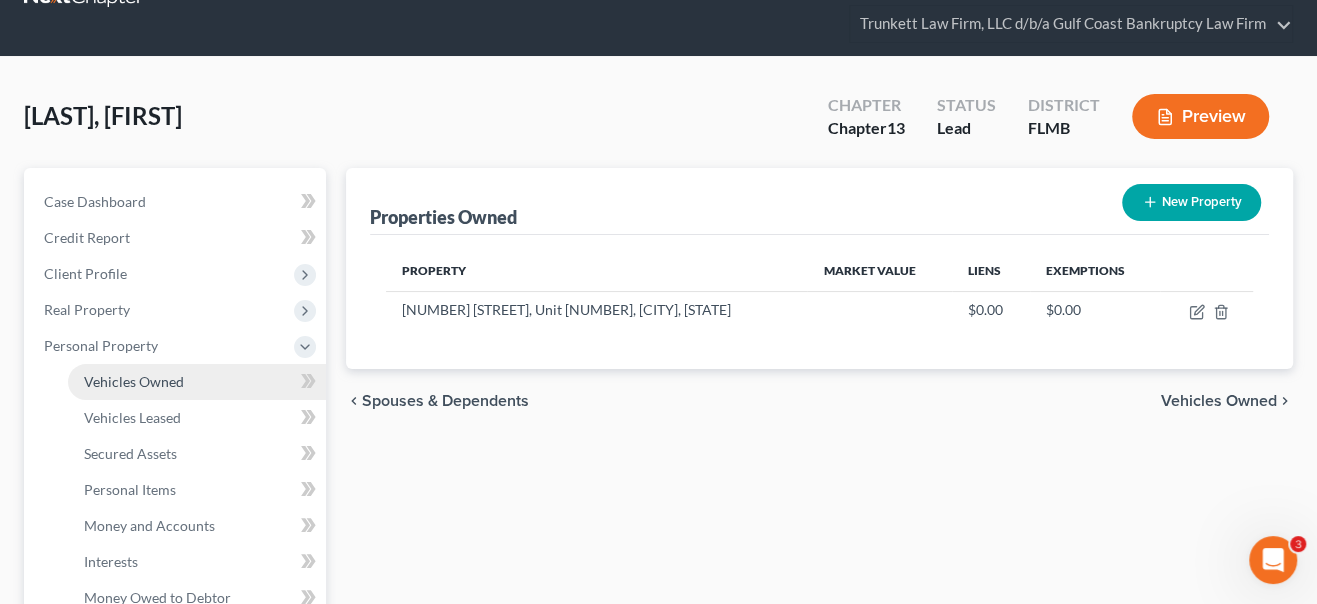 scroll, scrollTop: 90, scrollLeft: 0, axis: vertical 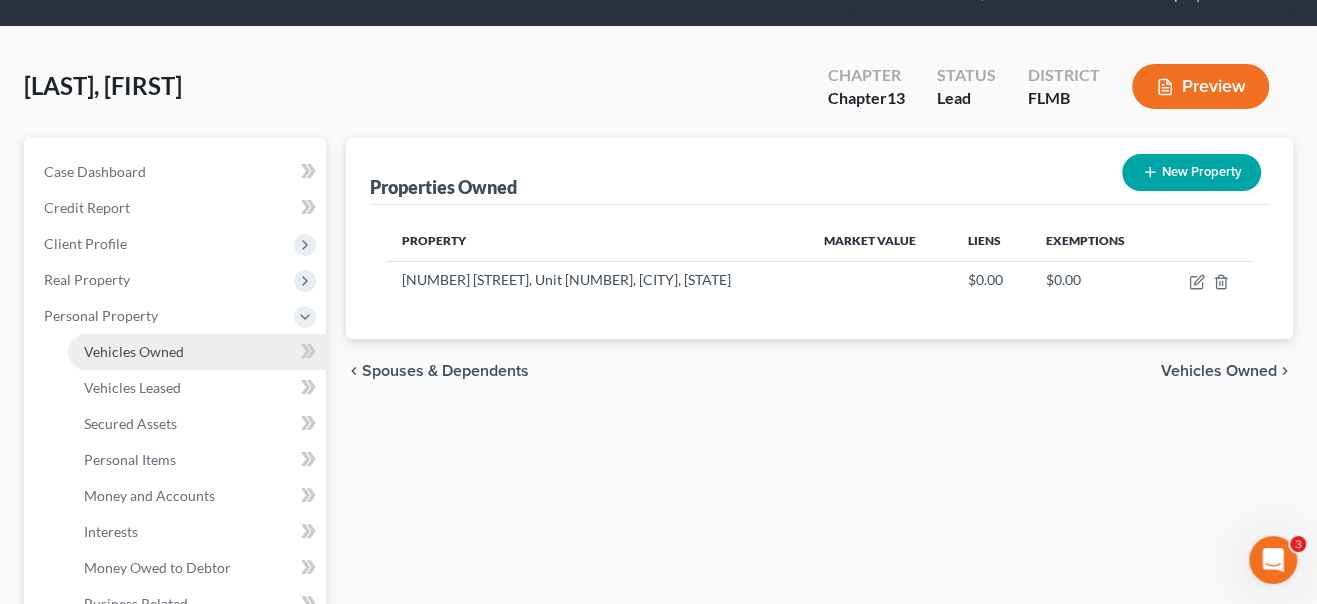 click on "Vehicles Owned" at bounding box center [134, 351] 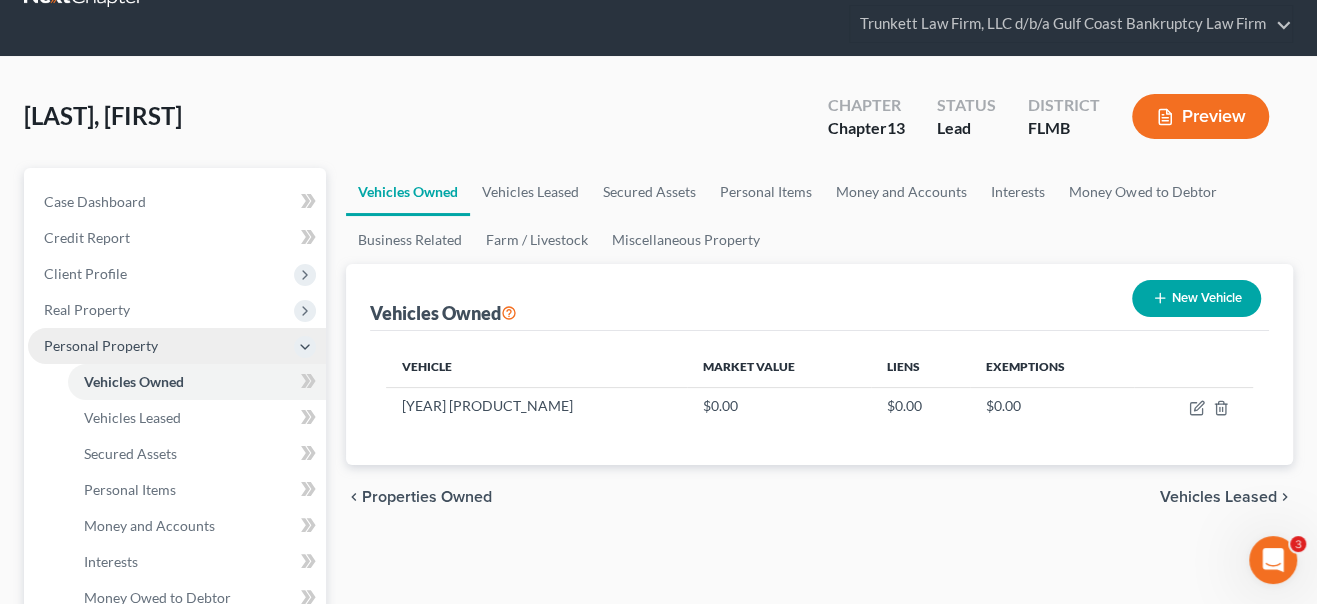 scroll, scrollTop: 90, scrollLeft: 0, axis: vertical 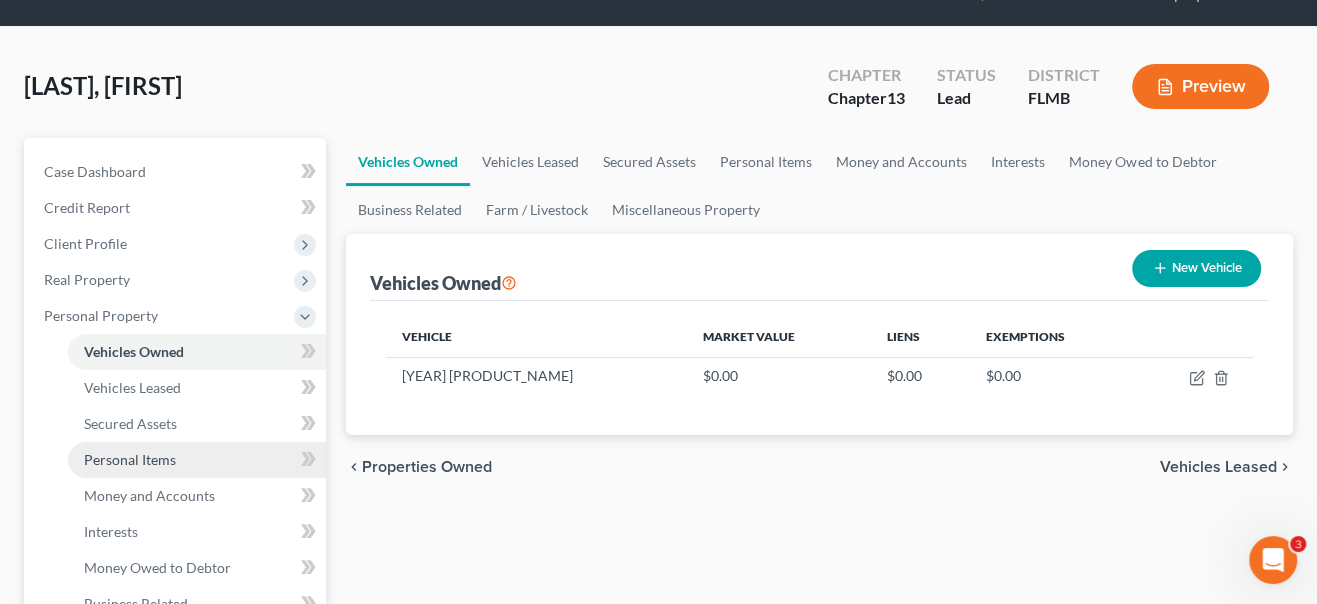 click on "Personal Items" at bounding box center (130, 459) 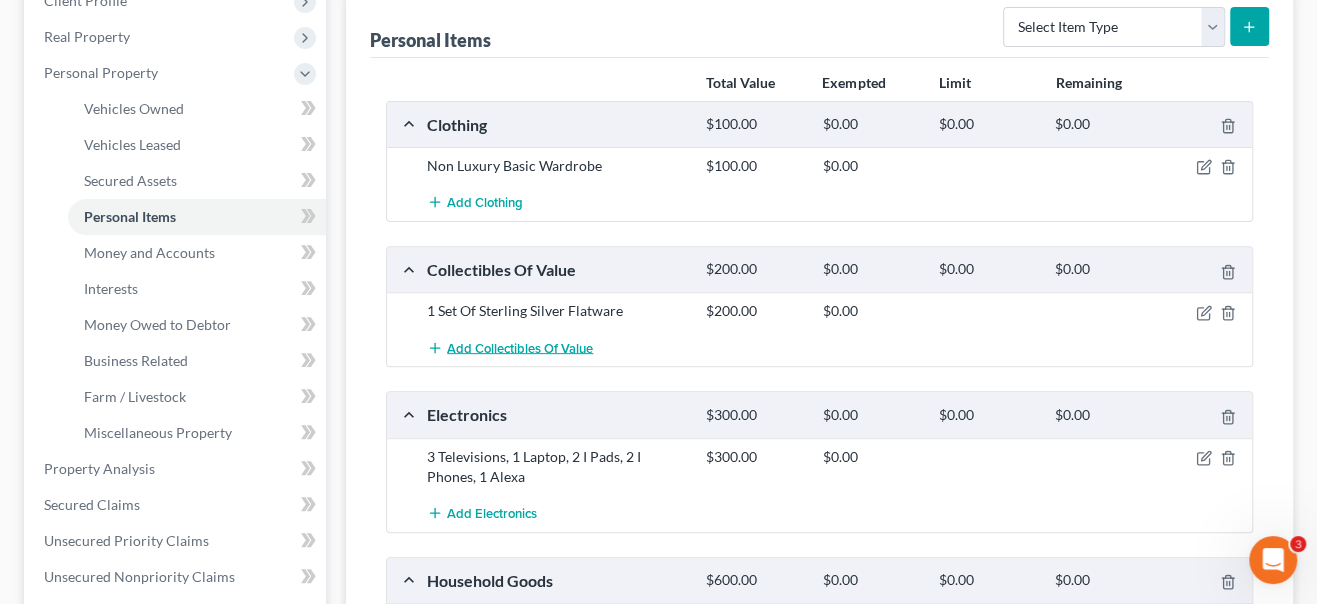 scroll, scrollTop: 363, scrollLeft: 0, axis: vertical 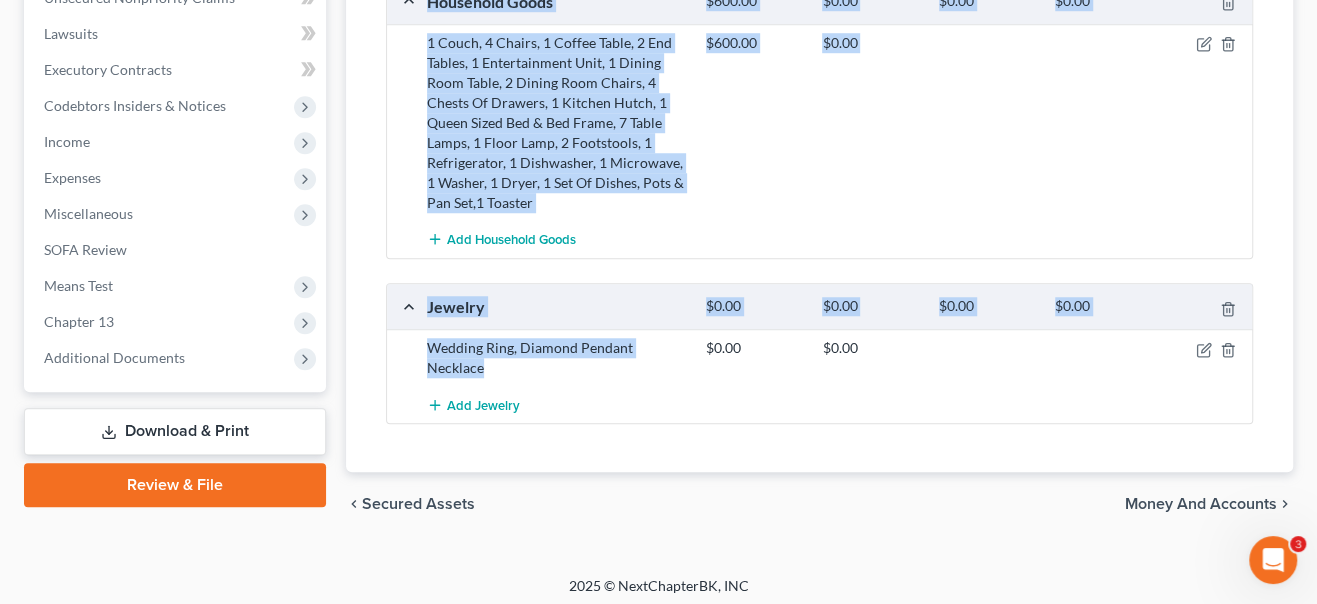 drag, startPoint x: 425, startPoint y: 415, endPoint x: 546, endPoint y: 369, distance: 129.44884 